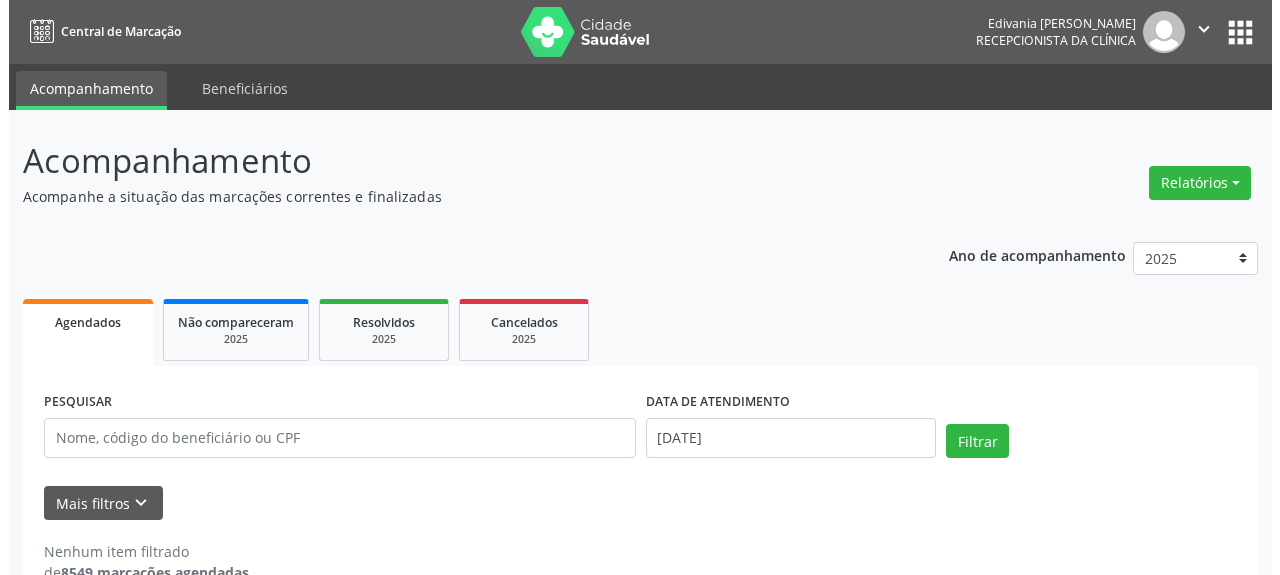 scroll, scrollTop: 0, scrollLeft: 0, axis: both 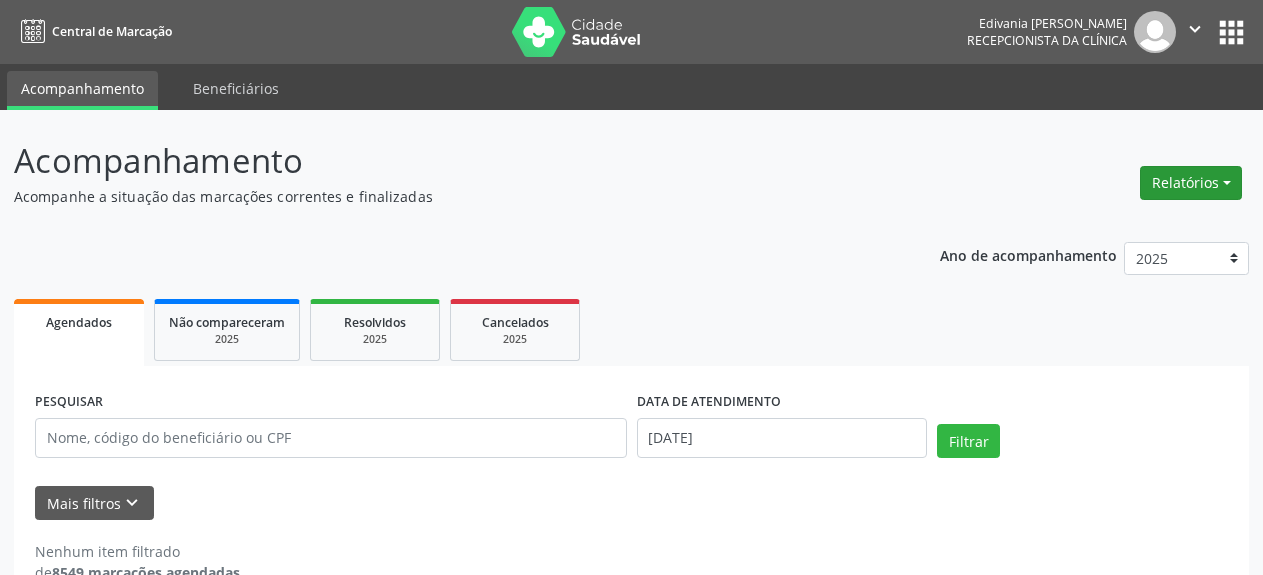 click on "Relatórios" at bounding box center [1191, 183] 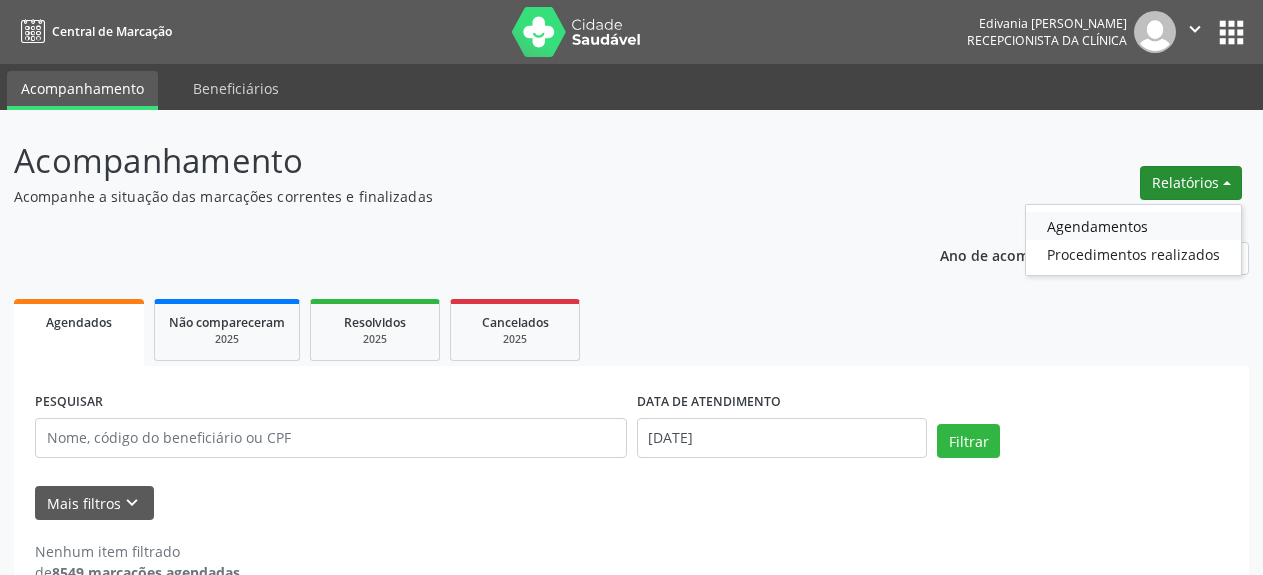 click on "Agendamentos" at bounding box center [1133, 226] 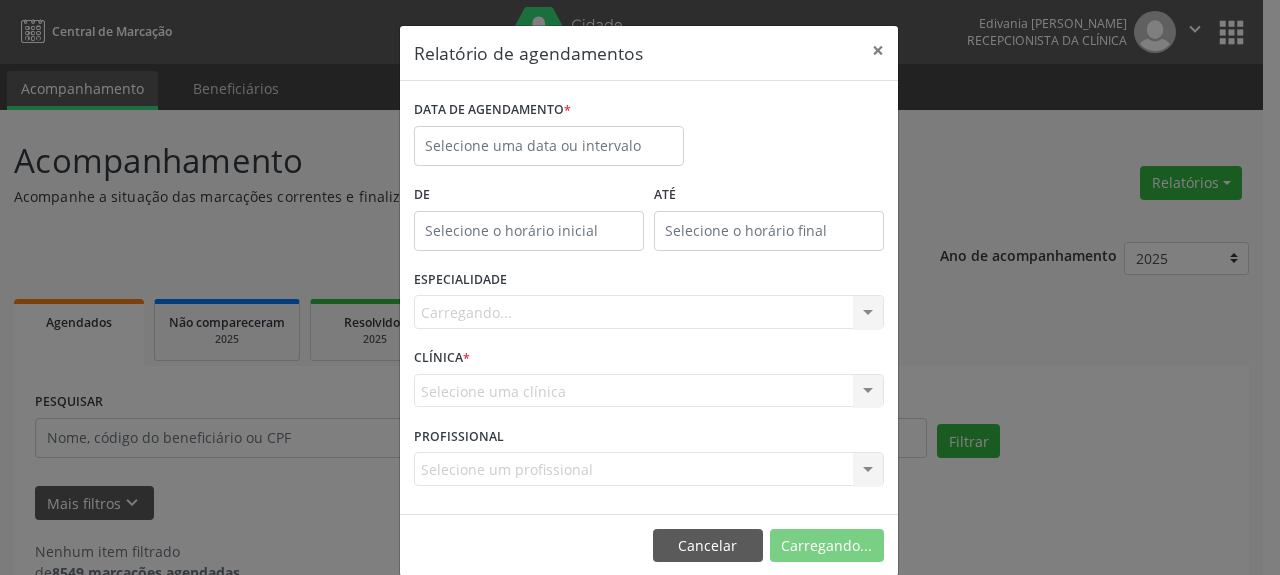 scroll, scrollTop: 0, scrollLeft: 0, axis: both 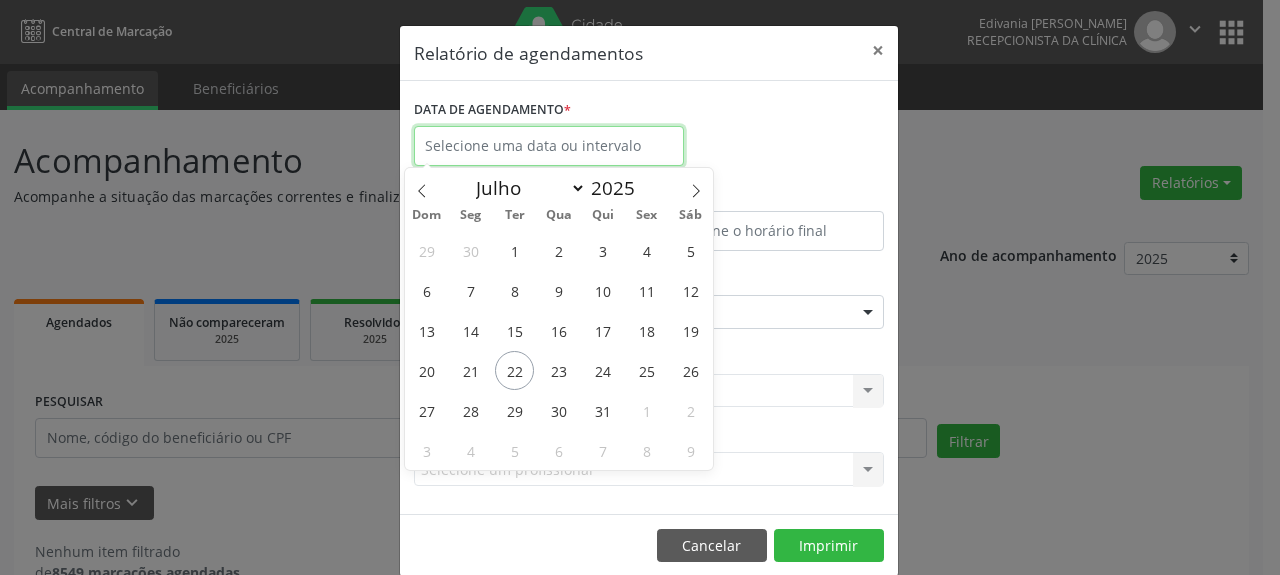 click at bounding box center [549, 146] 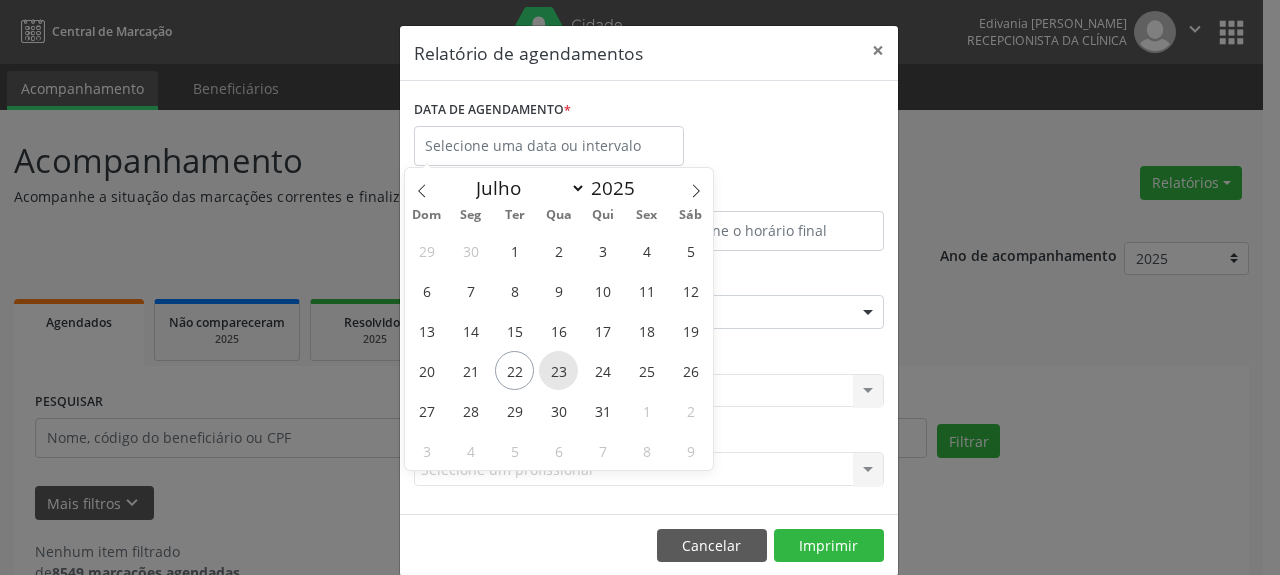 click on "23" at bounding box center (558, 370) 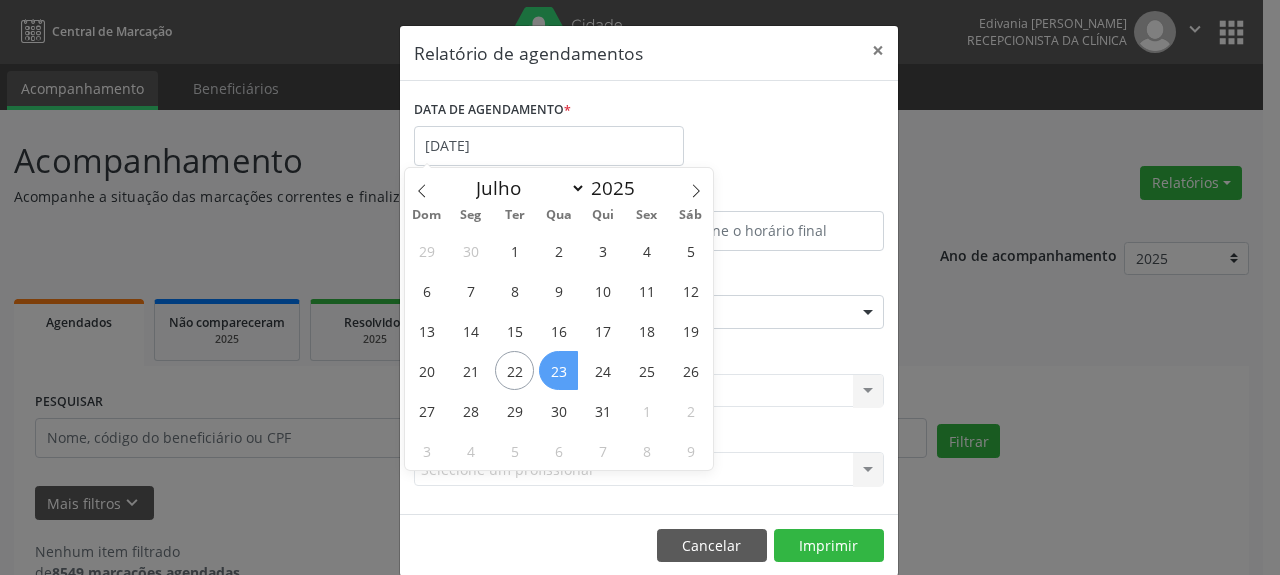 click on "23" at bounding box center (558, 370) 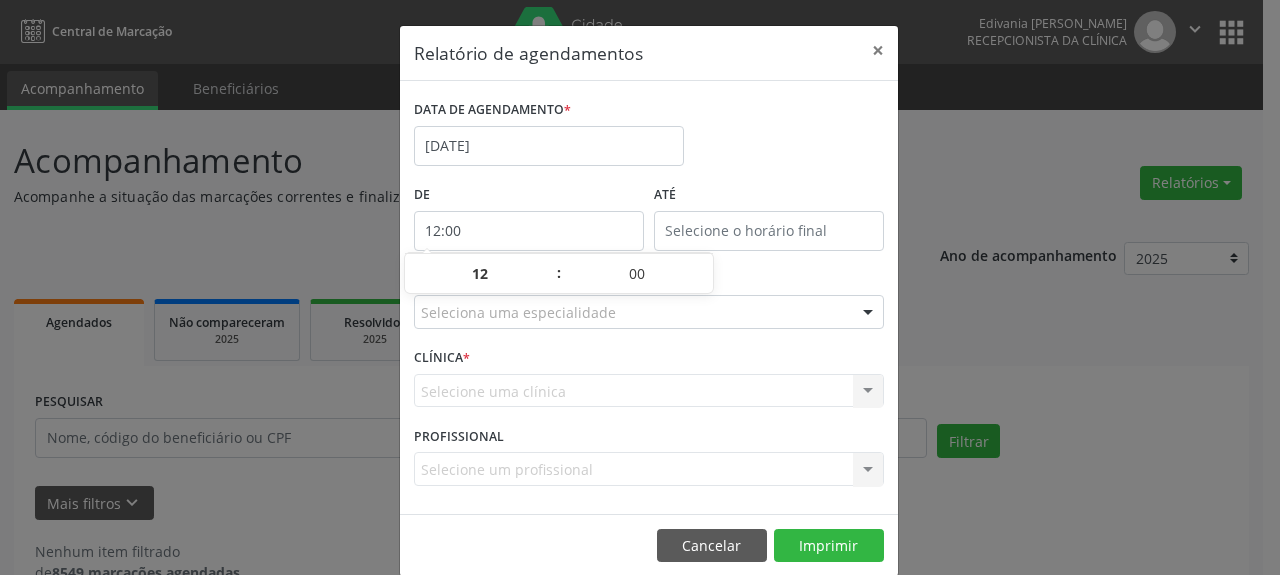 click on "12:00" at bounding box center [529, 231] 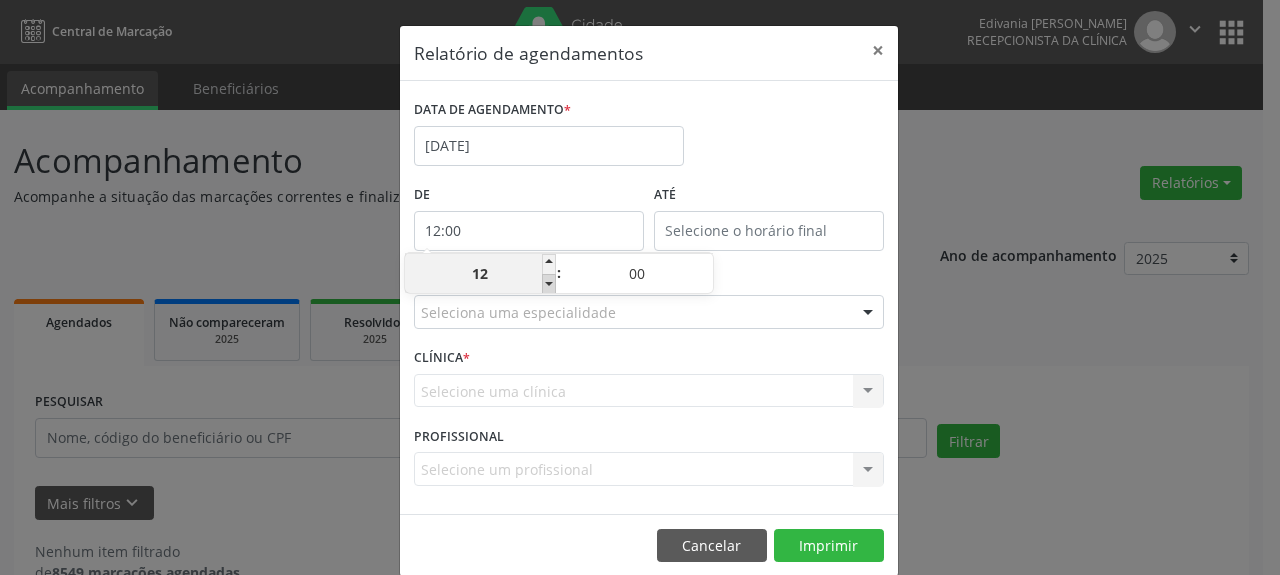 click at bounding box center [549, 284] 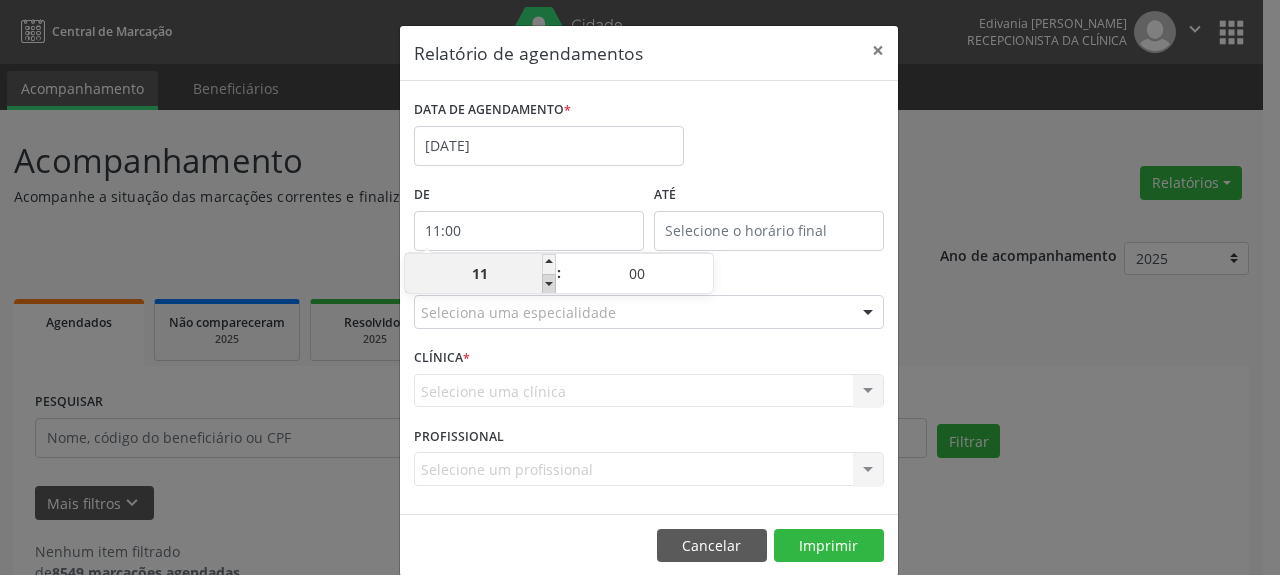 click at bounding box center [549, 284] 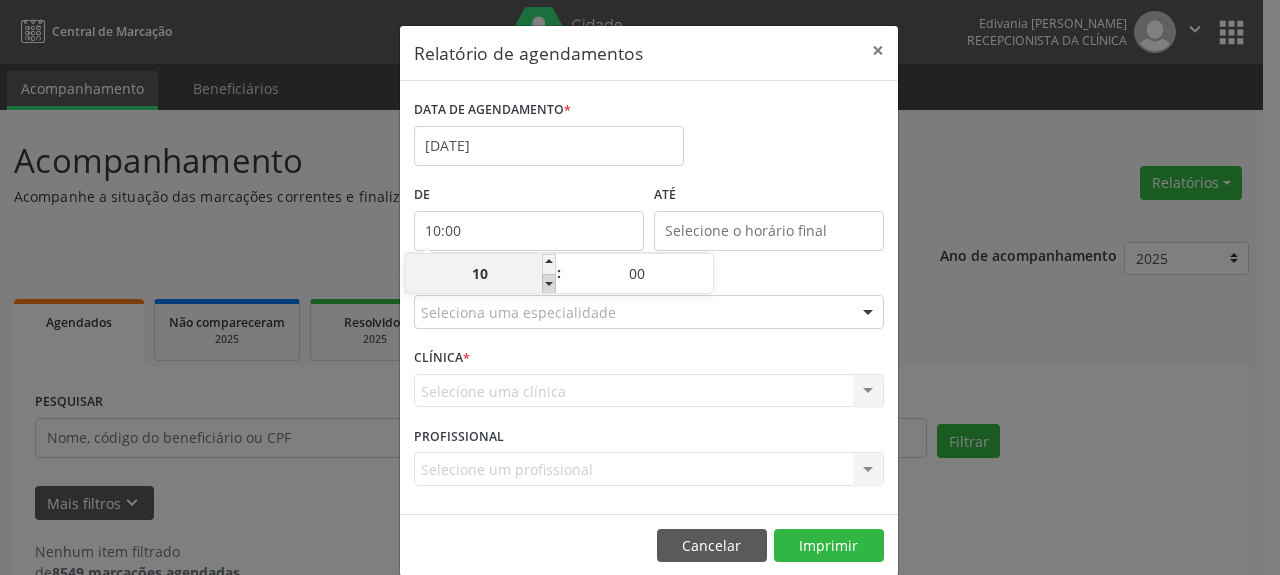 click at bounding box center [549, 284] 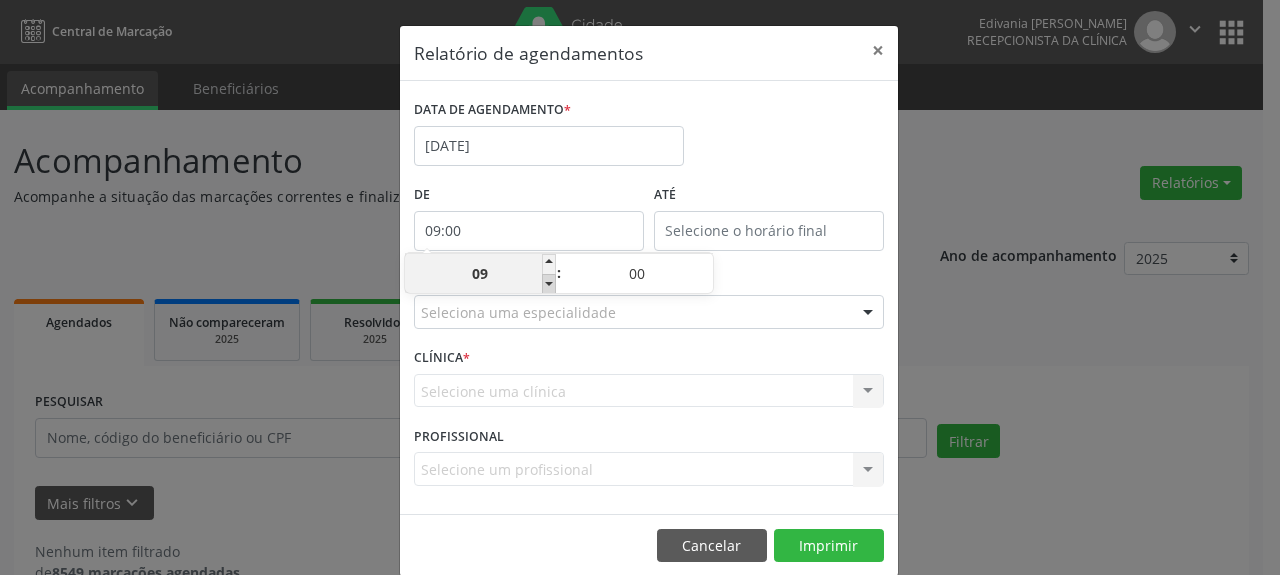 click at bounding box center (549, 284) 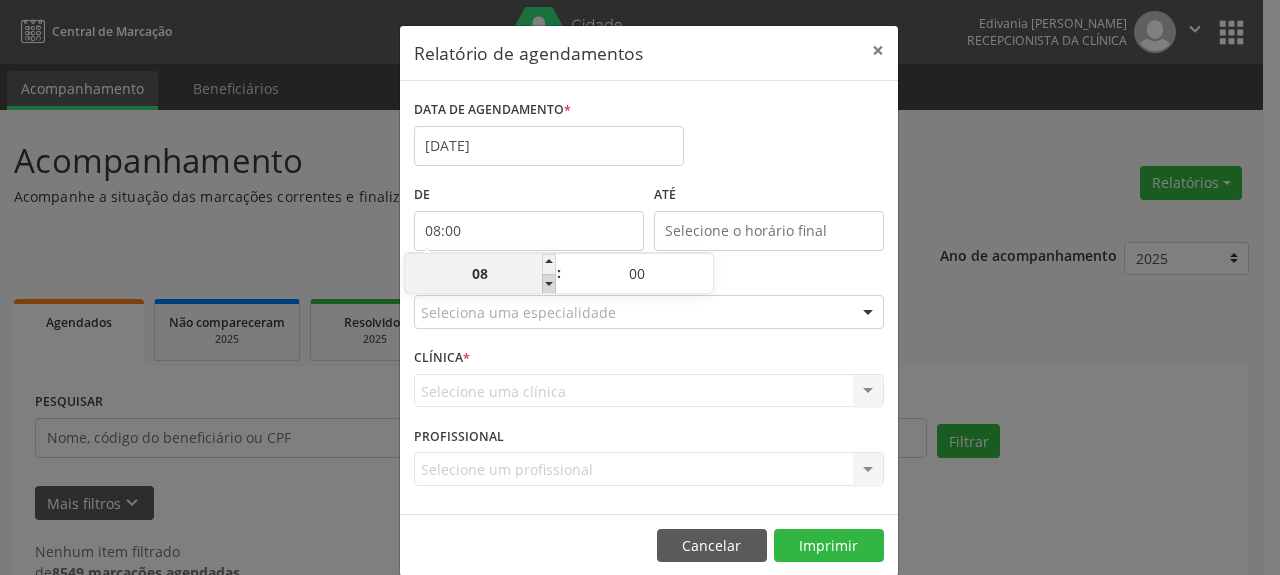 click at bounding box center (549, 284) 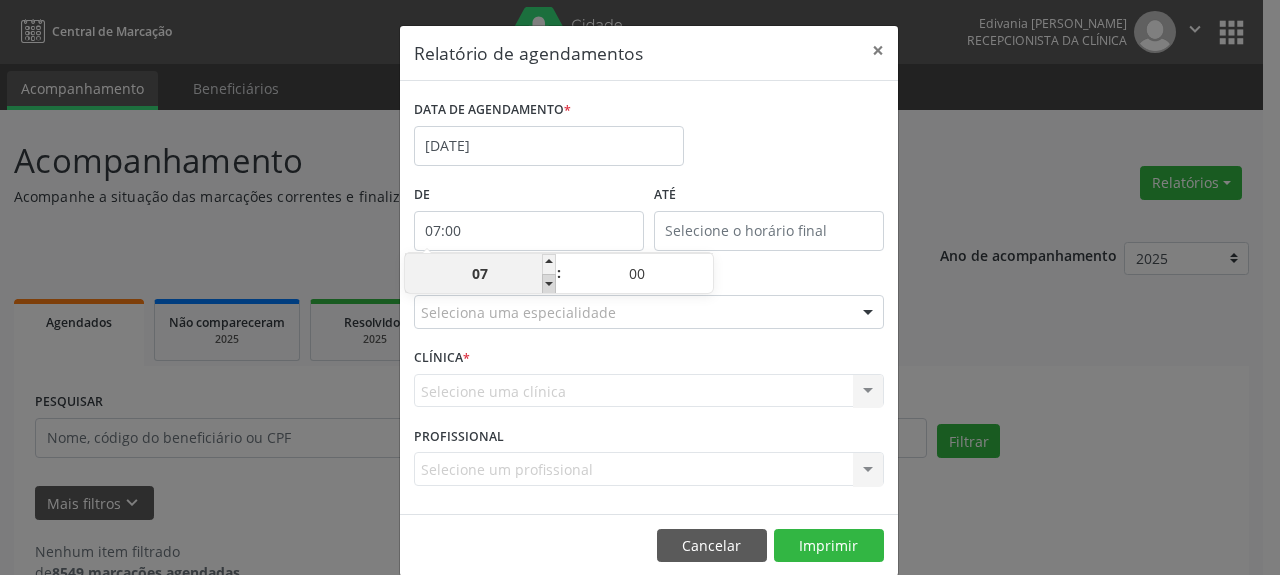click at bounding box center (549, 284) 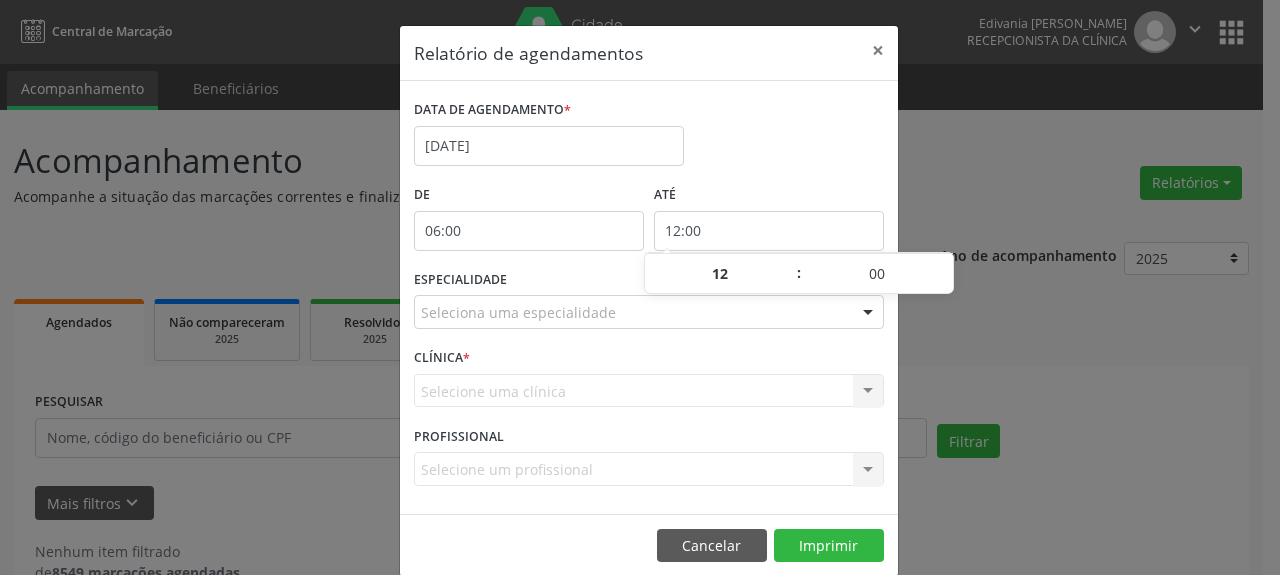 click on "12:00" at bounding box center (769, 231) 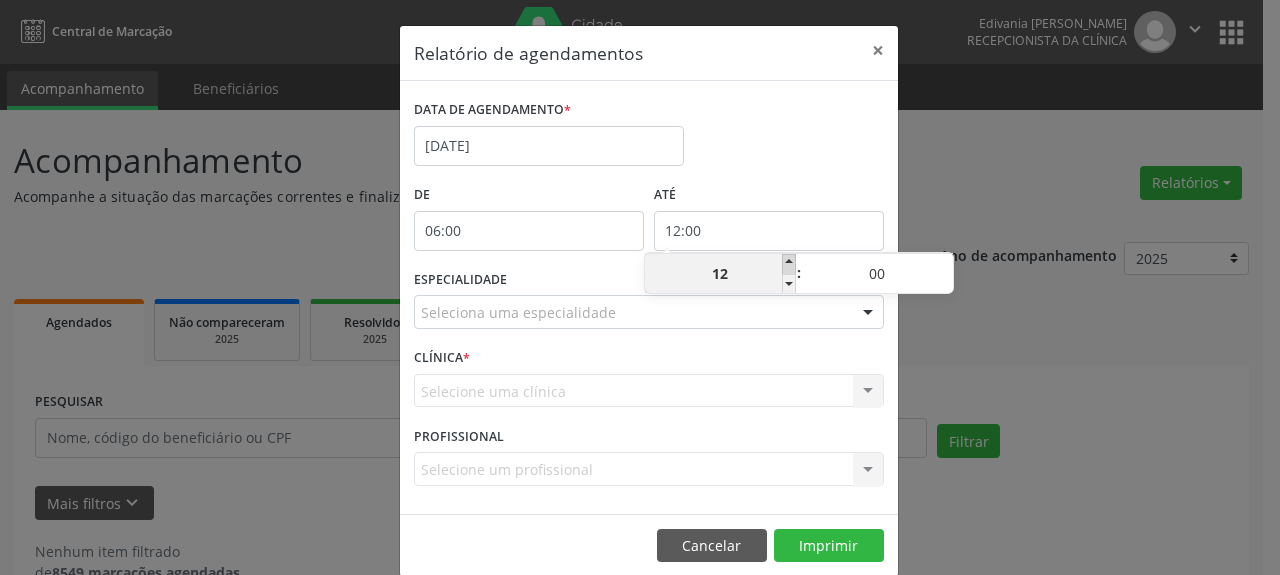 click at bounding box center [789, 264] 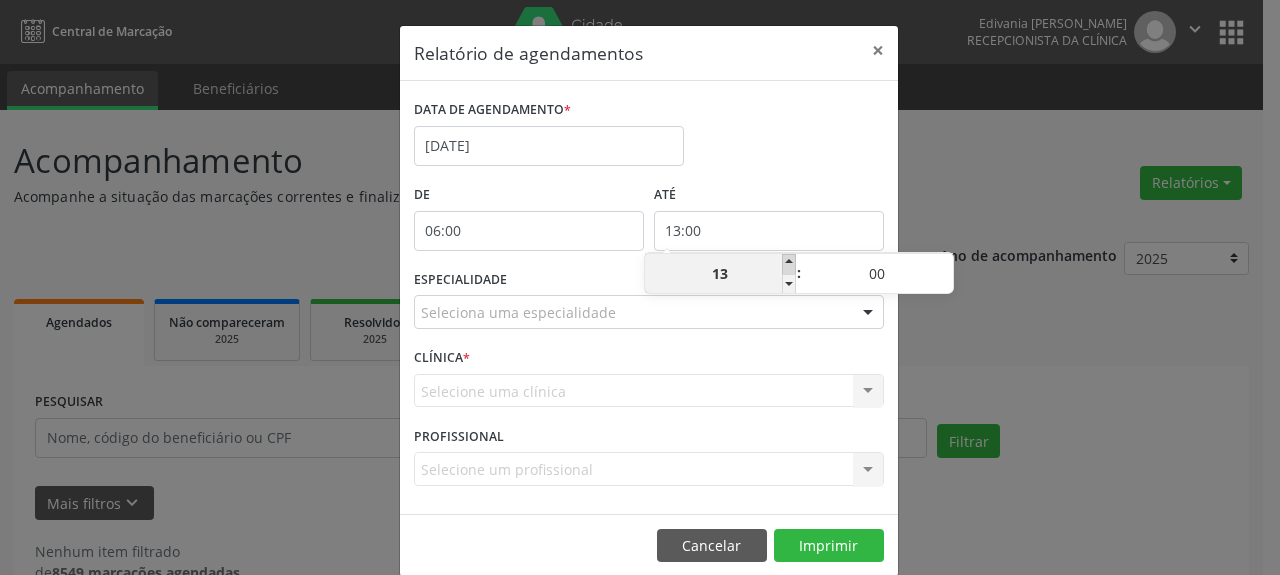 click at bounding box center [789, 264] 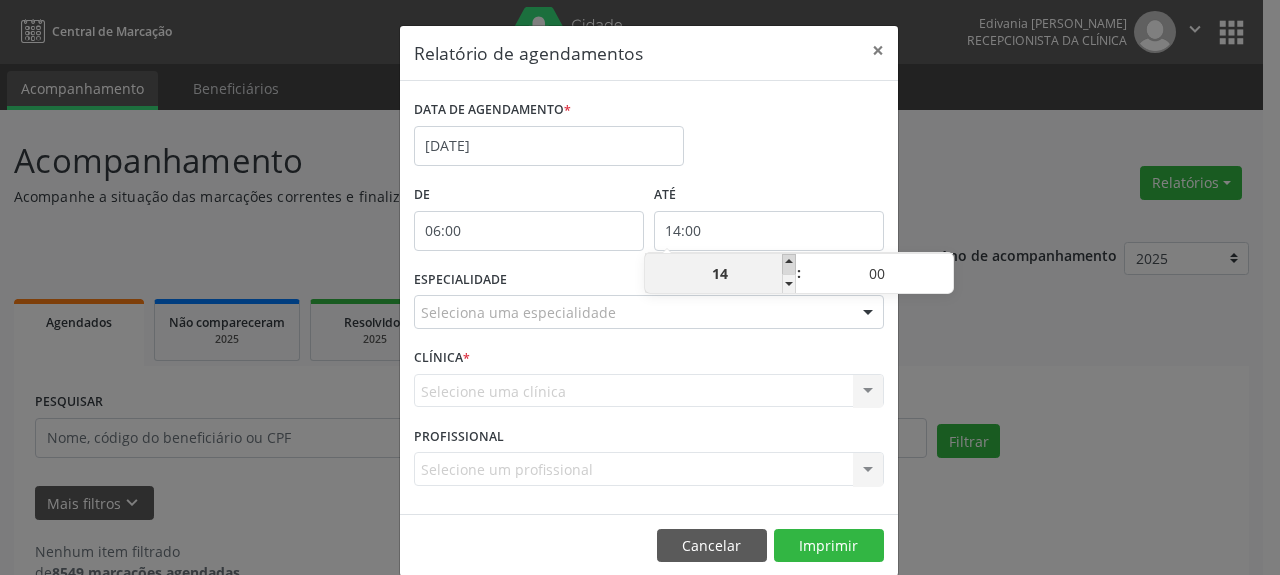 click at bounding box center [789, 264] 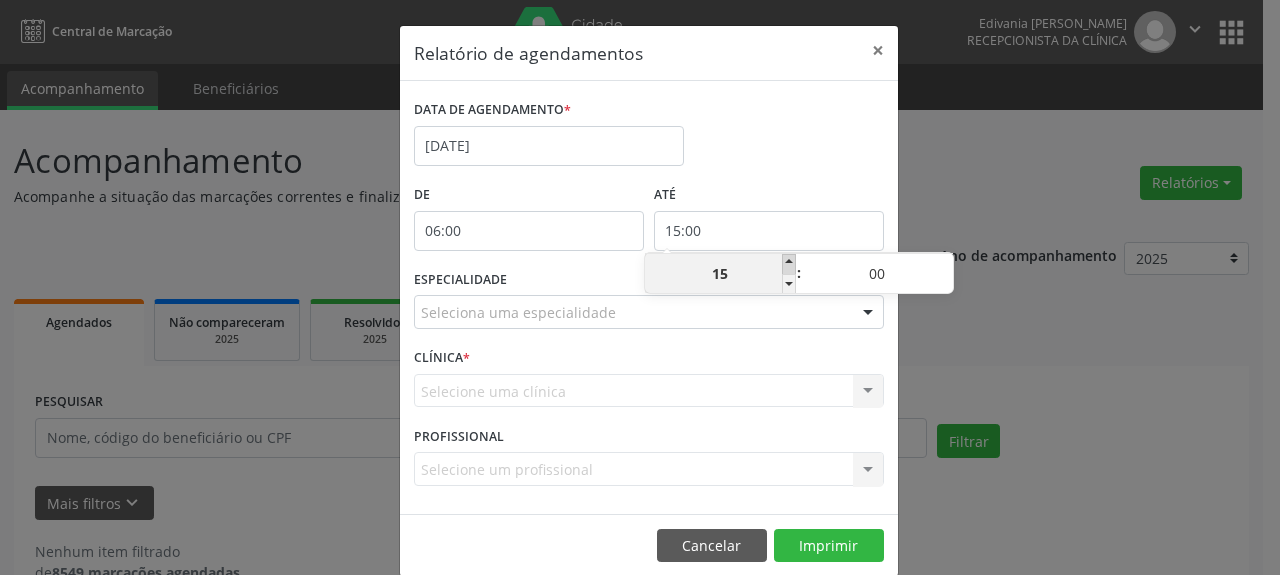 click at bounding box center [789, 264] 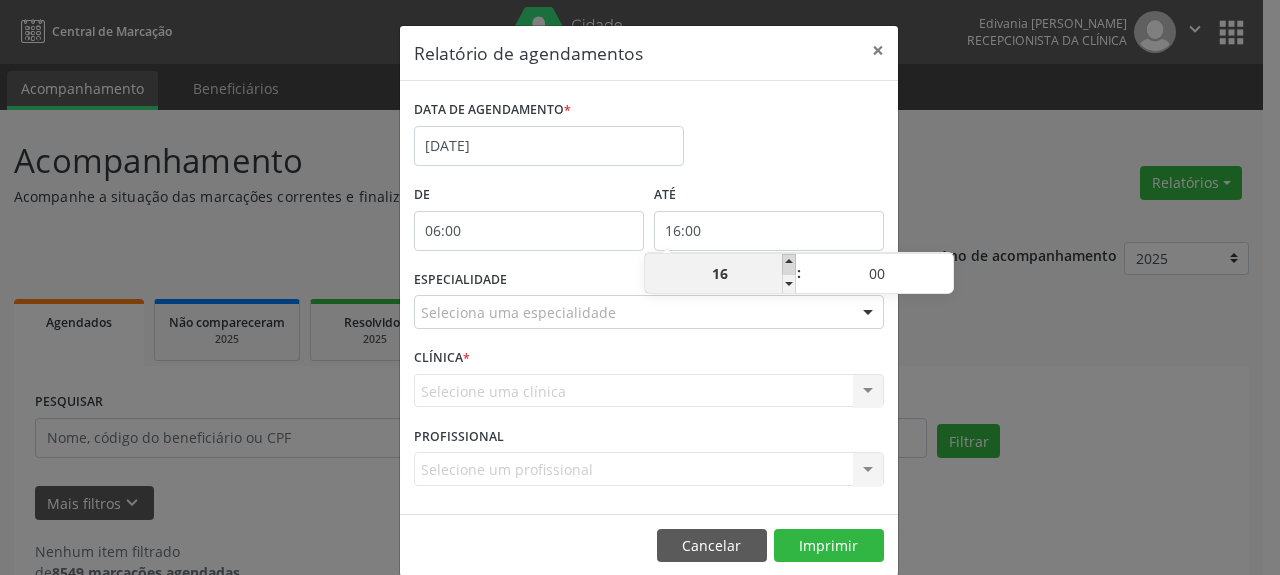 click at bounding box center (789, 264) 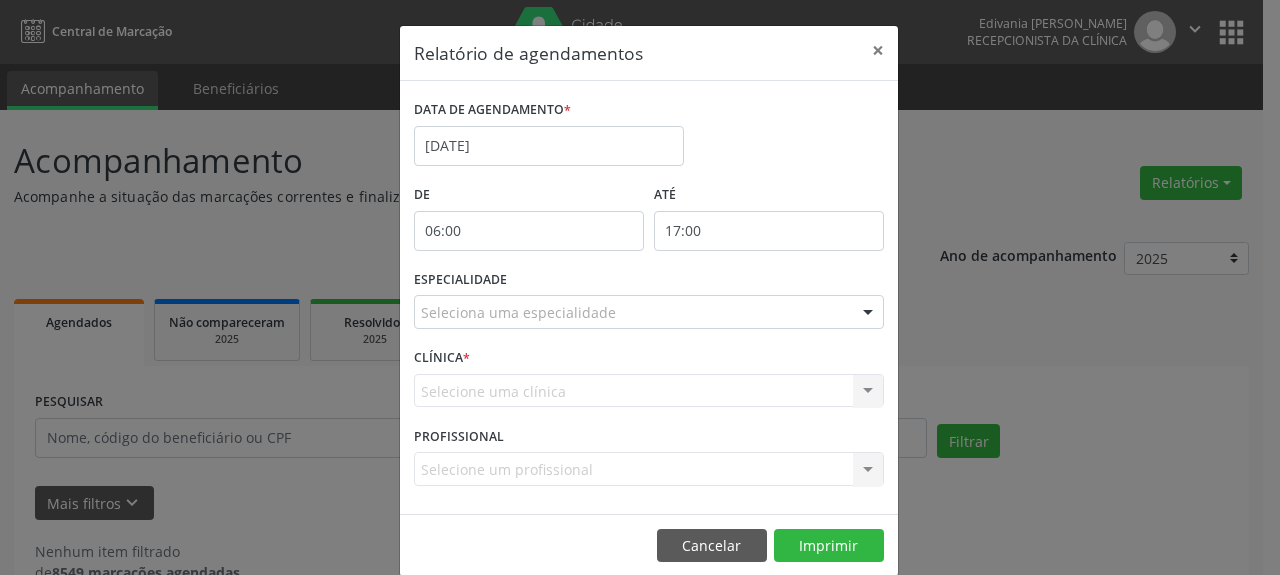 click on "CLÍNICA
*
Selecione uma clínica
Nenhum resultado encontrado para: "   "
Não há nenhuma opção para ser exibida." at bounding box center (649, 382) 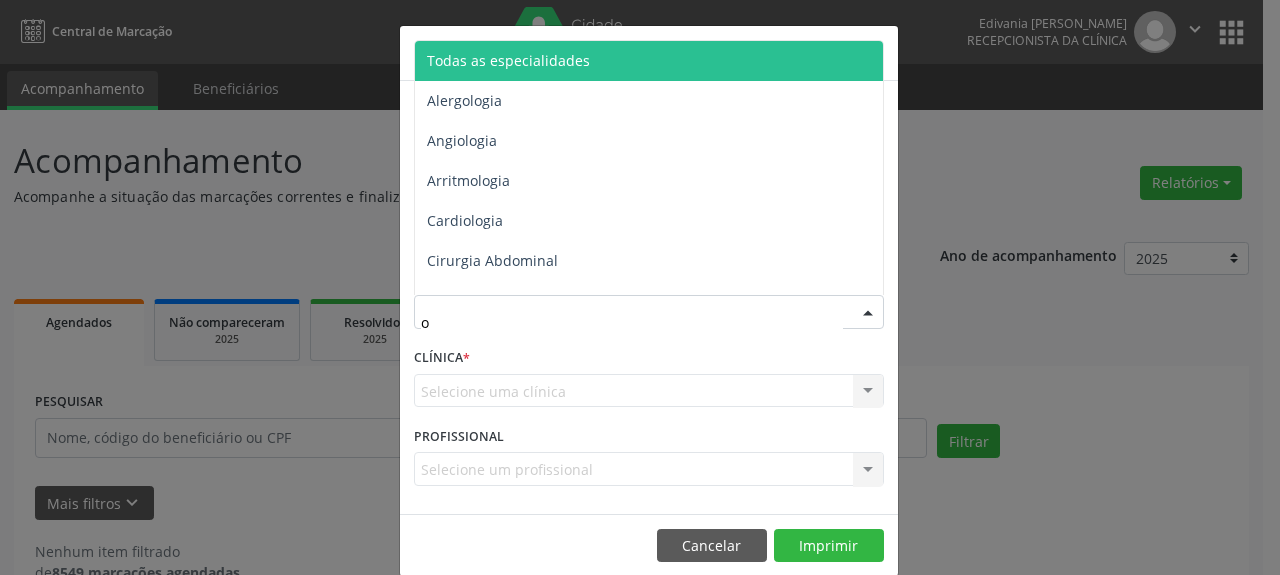 type on "of" 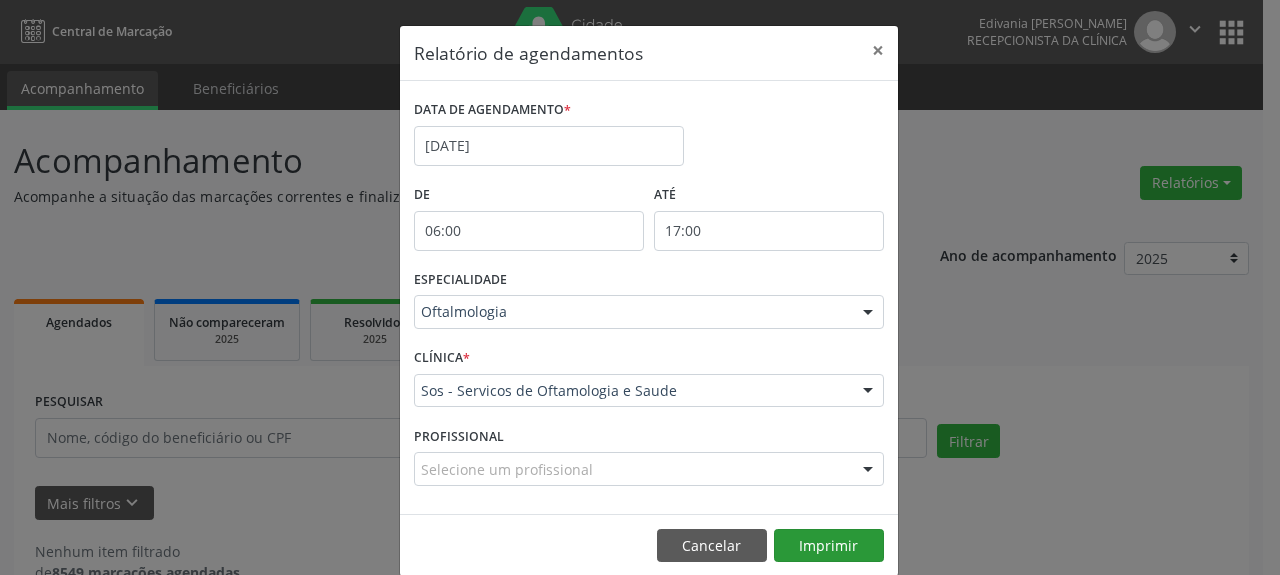 scroll, scrollTop: 27, scrollLeft: 0, axis: vertical 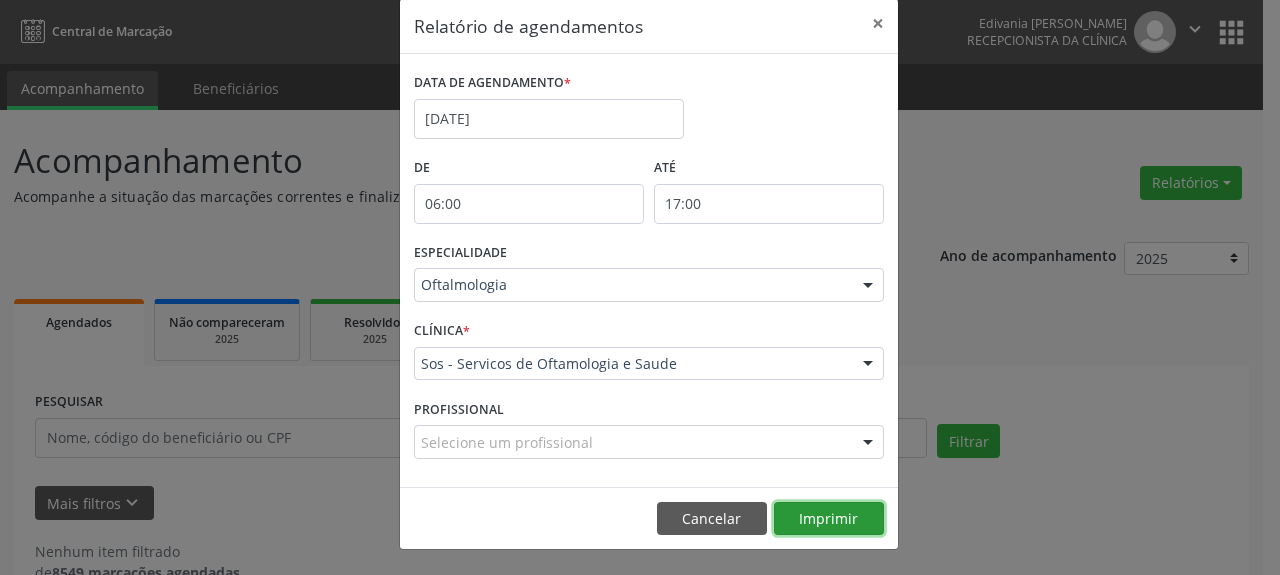 click on "Imprimir" at bounding box center [829, 519] 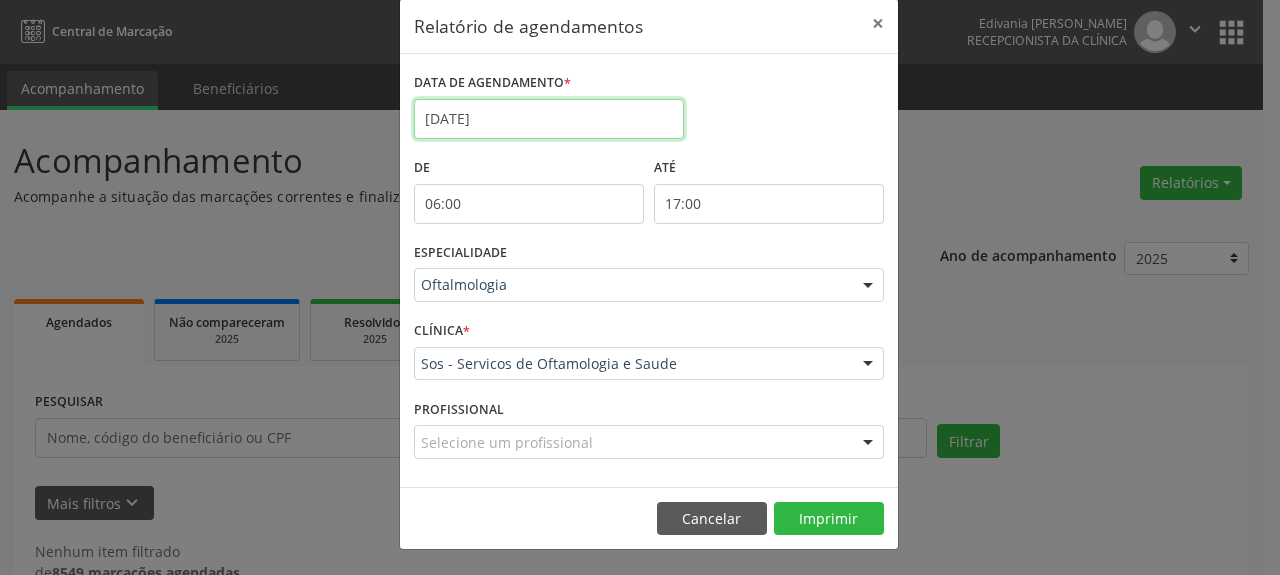 click on "[DATE]" at bounding box center (549, 119) 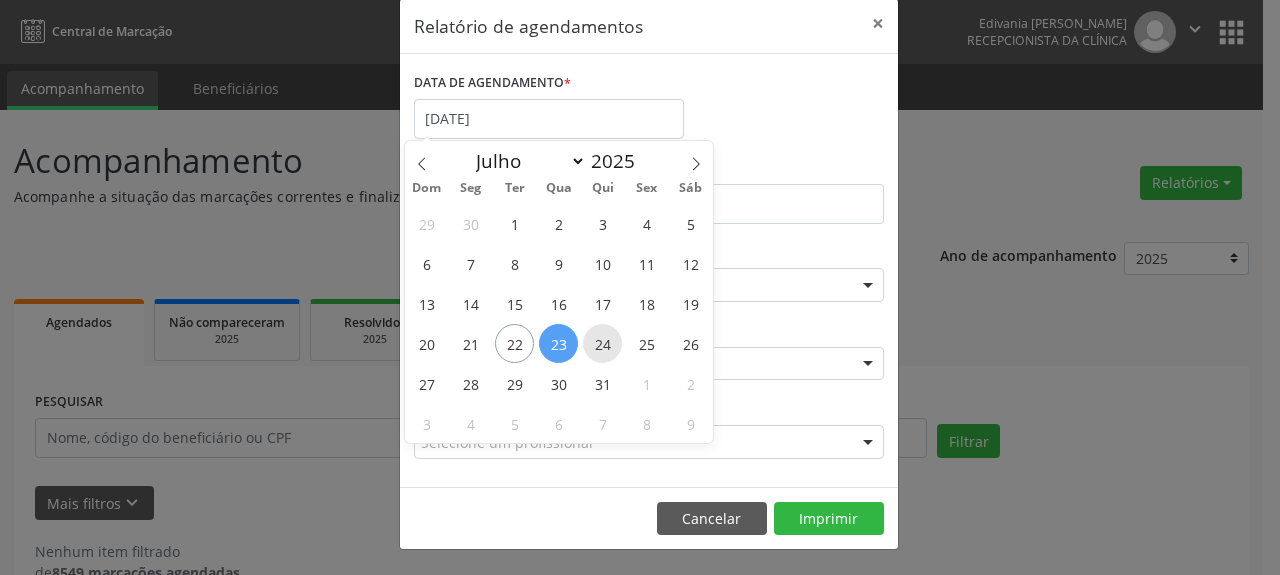 click on "24" at bounding box center [602, 343] 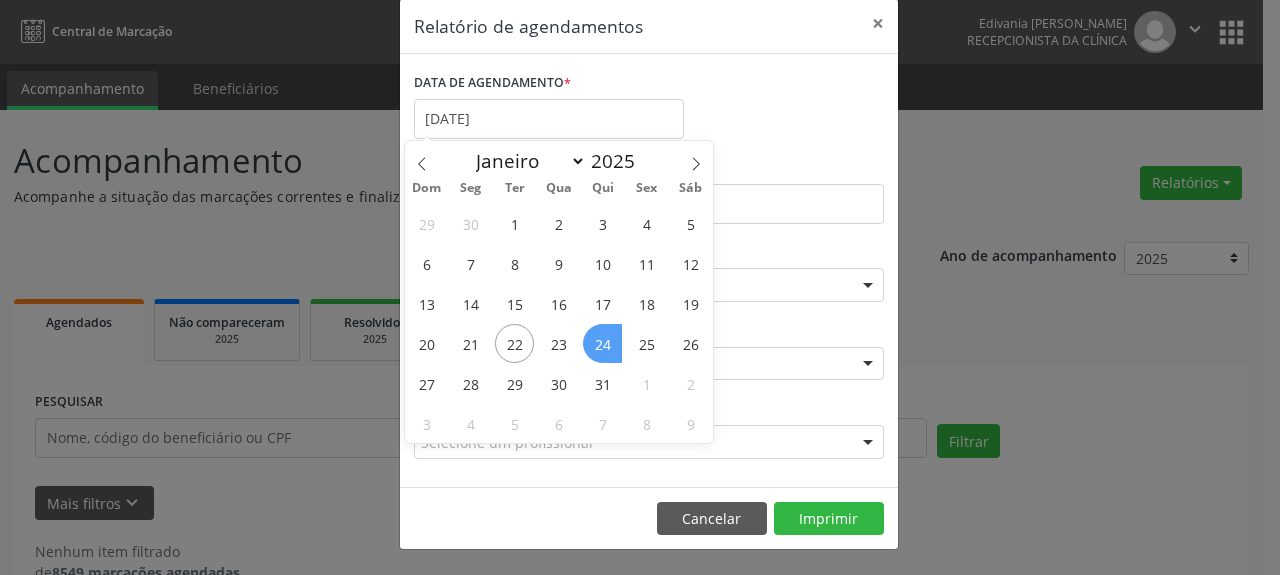 click on "24" at bounding box center (602, 343) 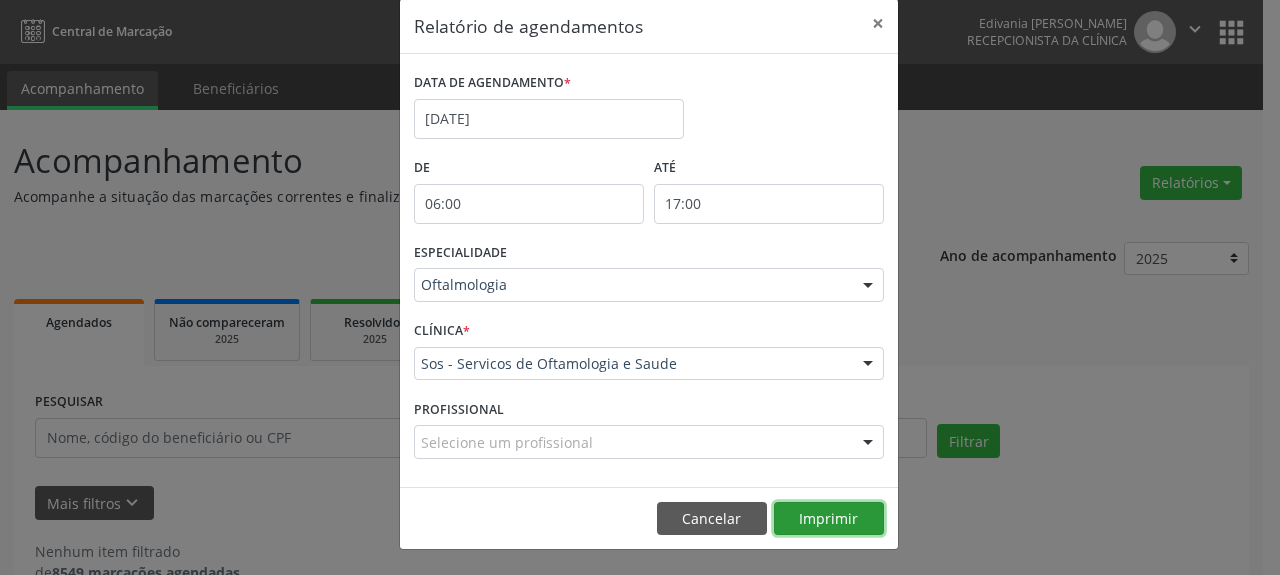 click on "Imprimir" at bounding box center (829, 519) 